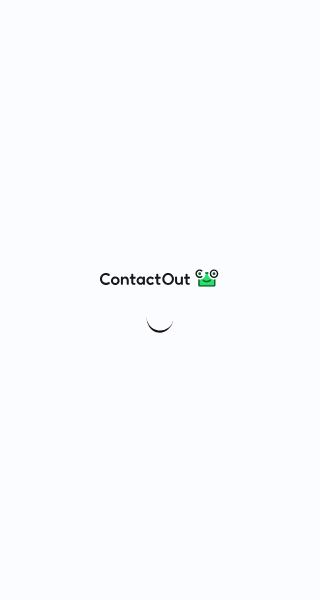 scroll, scrollTop: 0, scrollLeft: 0, axis: both 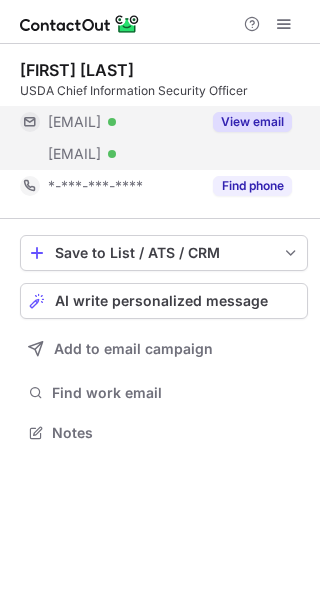 click on "View email" at bounding box center (252, 122) 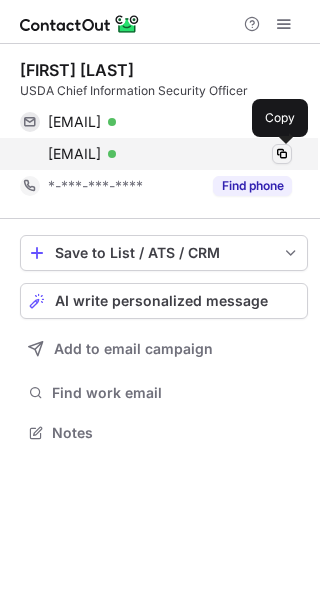 click at bounding box center [282, 154] 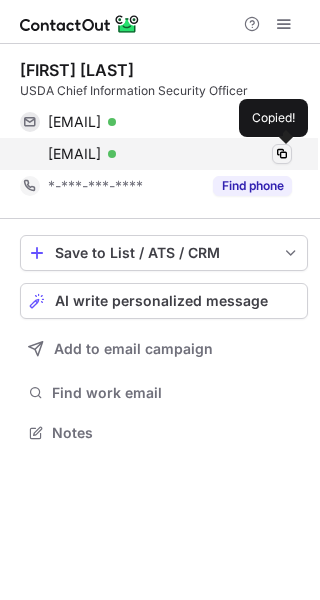 type 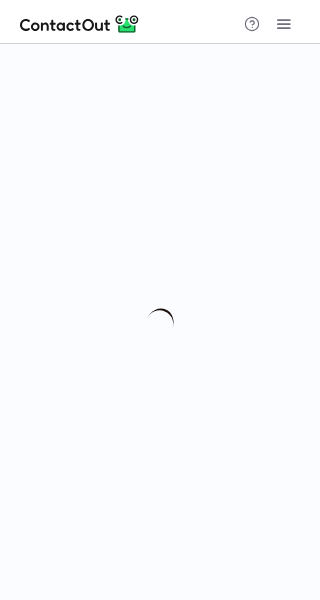 scroll, scrollTop: 0, scrollLeft: 0, axis: both 